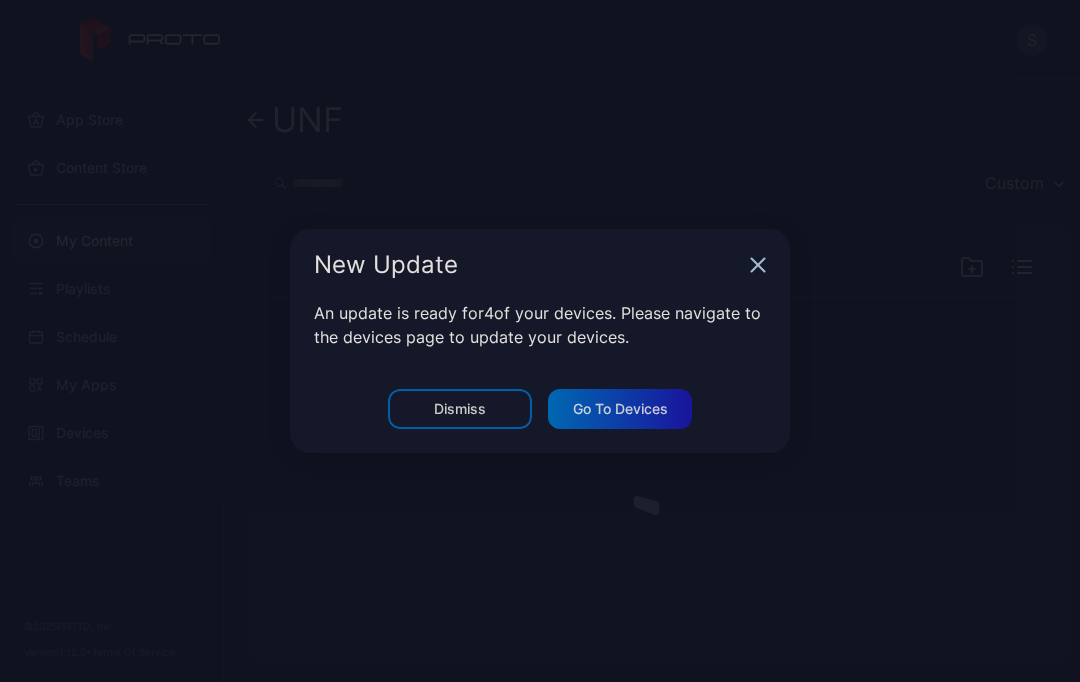 scroll, scrollTop: 0, scrollLeft: 0, axis: both 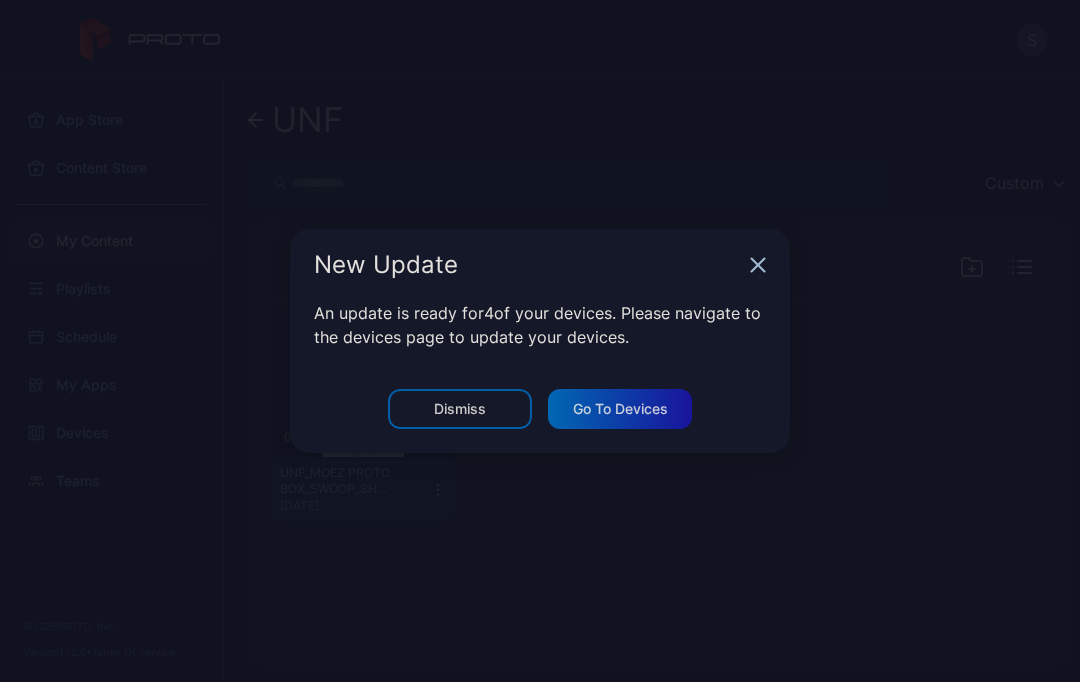 click on "New Update" at bounding box center [540, 265] 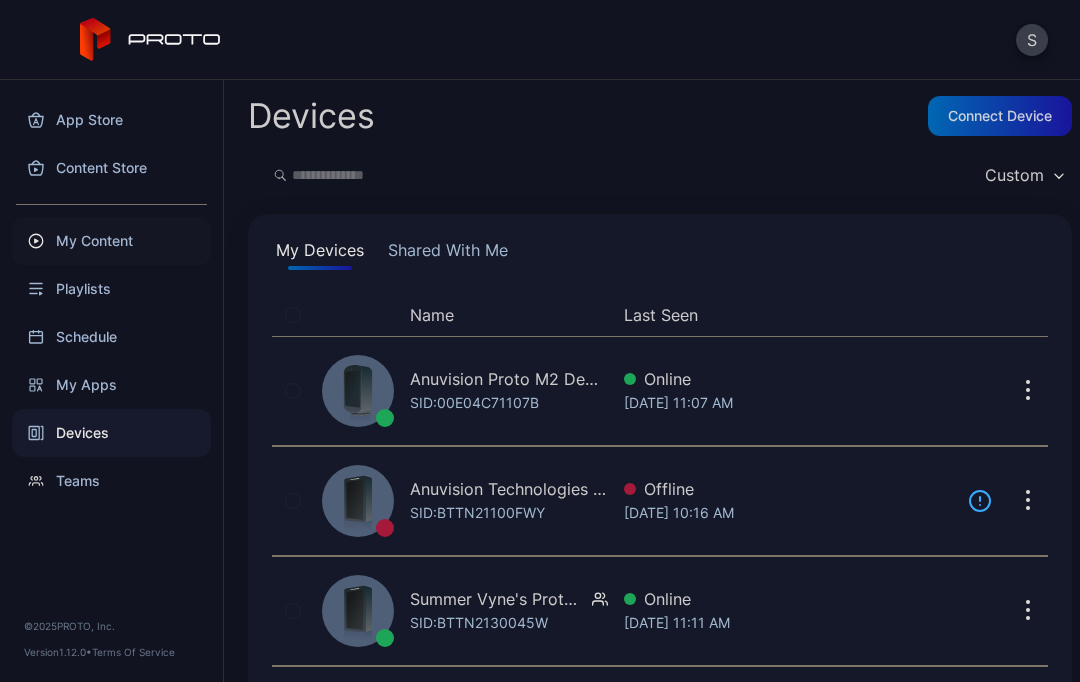 click on "My Content" at bounding box center (111, 241) 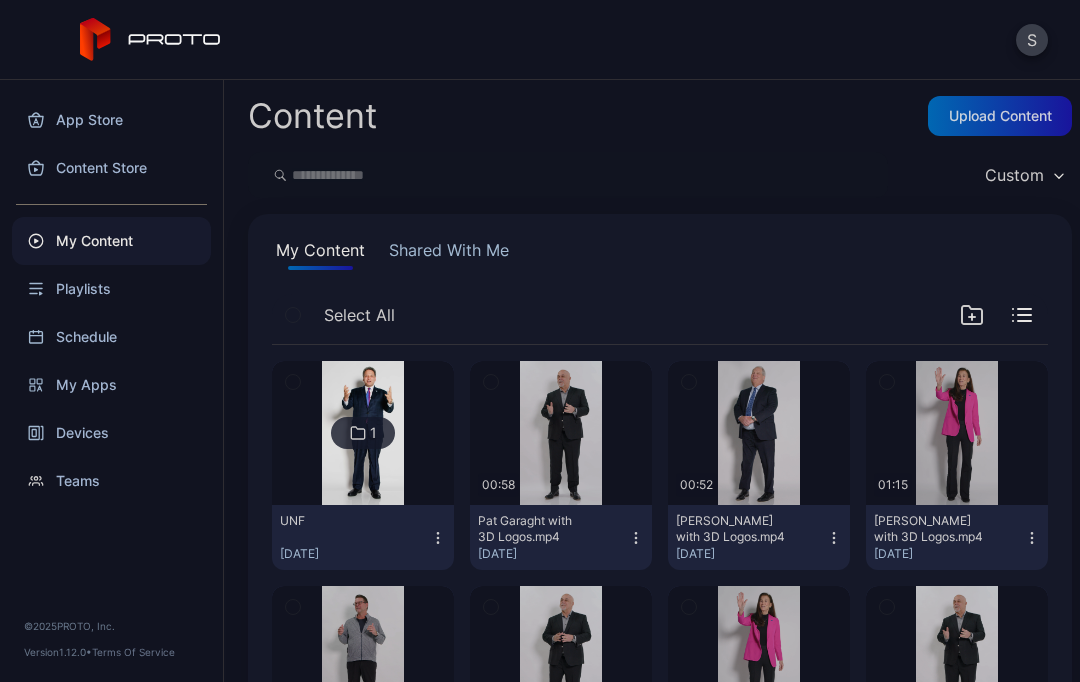 click at bounding box center (362, 433) 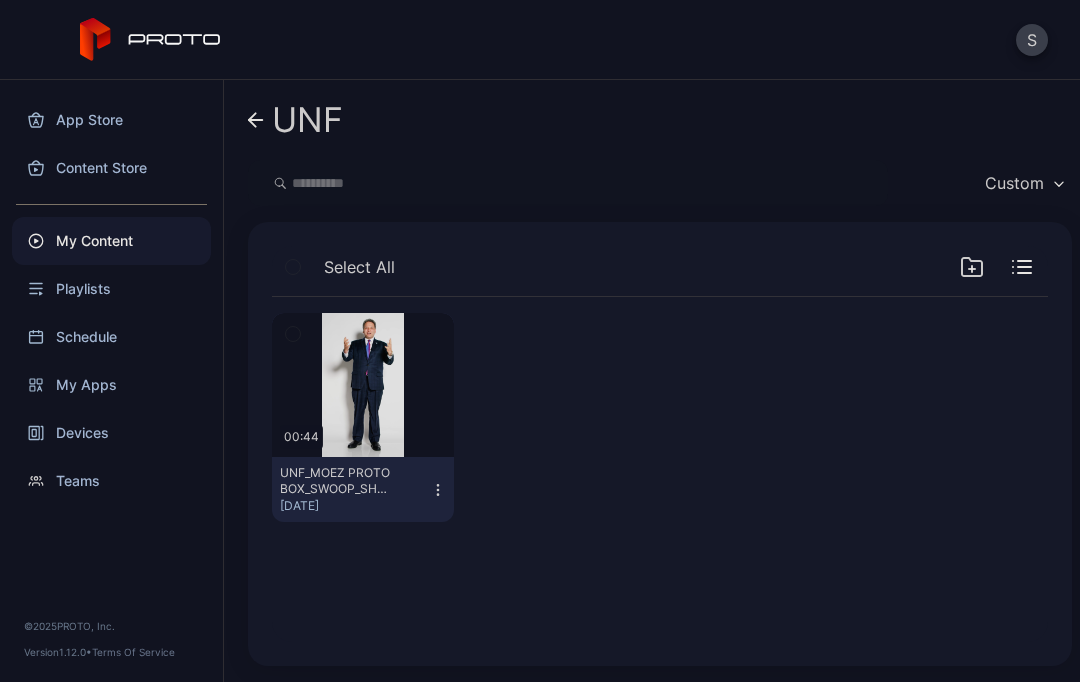 click on "My Content" at bounding box center [111, 241] 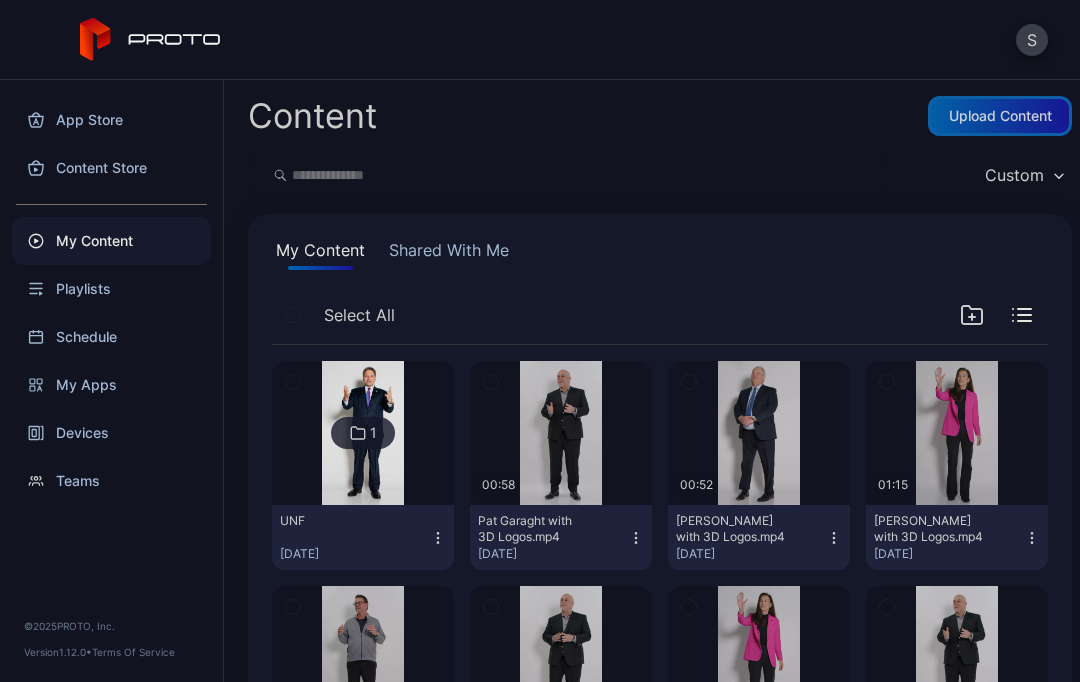 click on "Upload Content" at bounding box center (1000, 116) 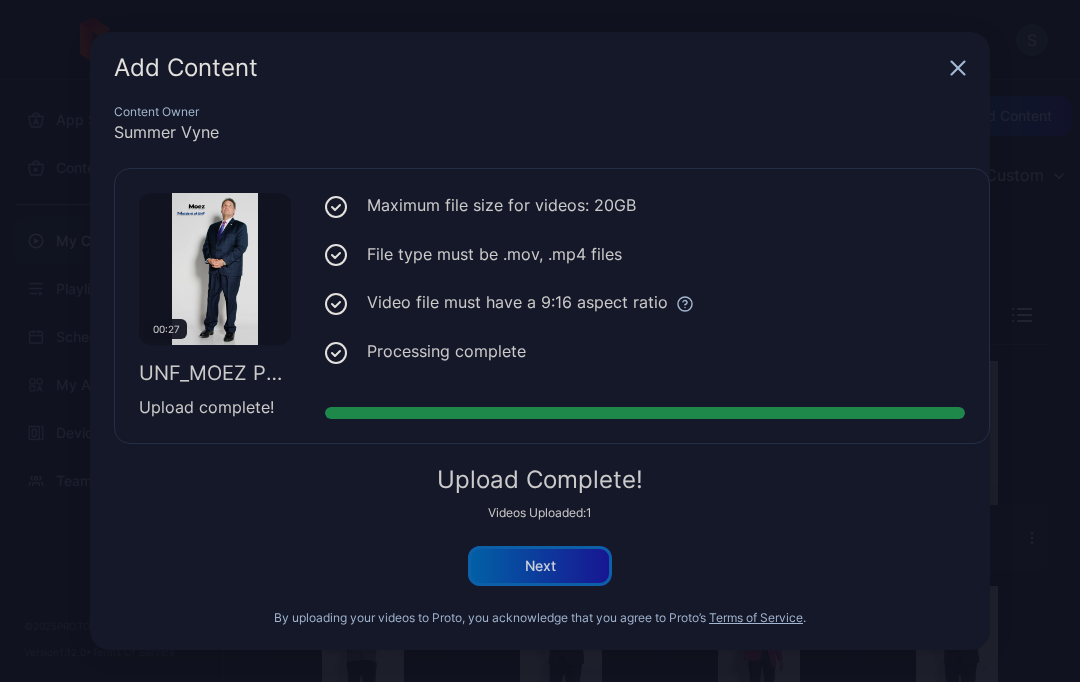 click on "Next" at bounding box center [540, 566] 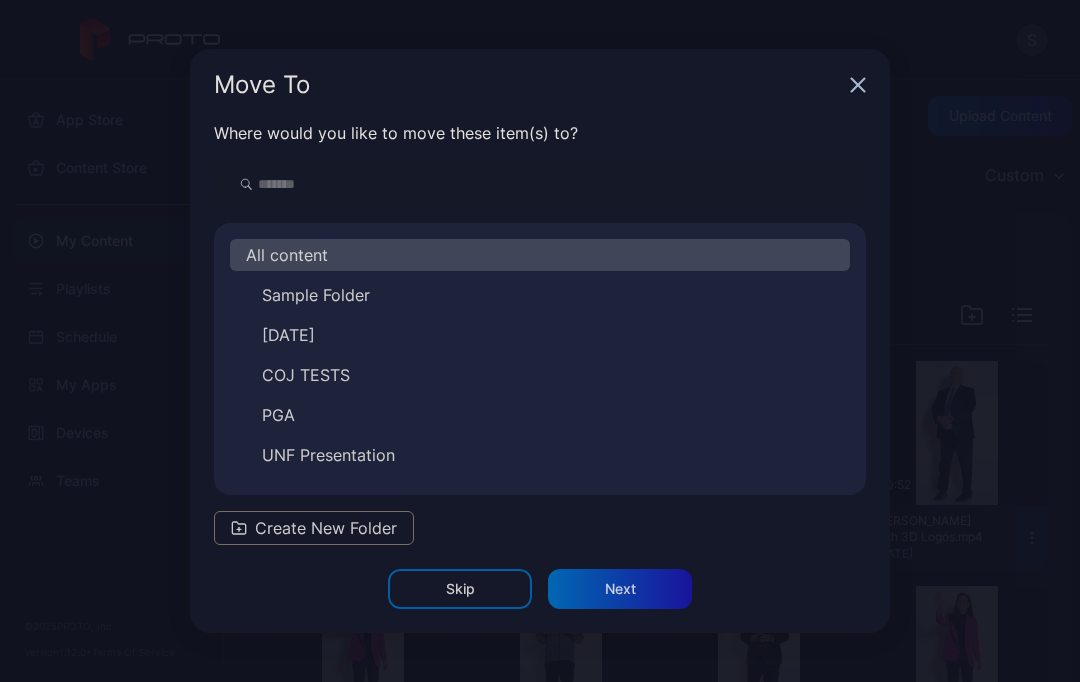 scroll, scrollTop: 32, scrollLeft: 0, axis: vertical 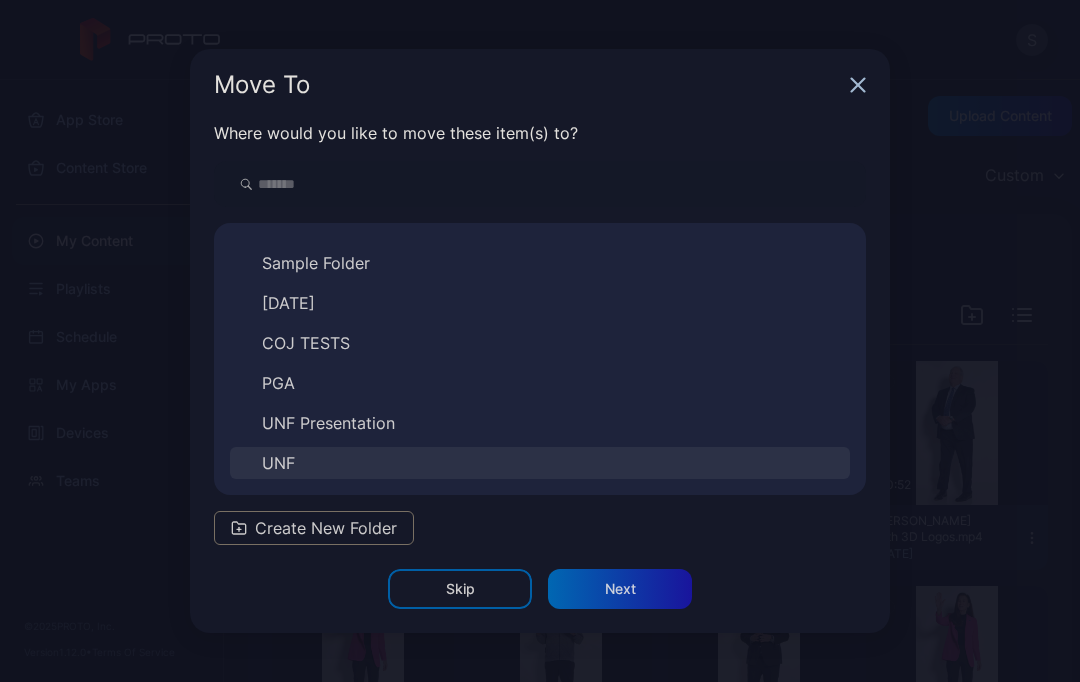 click on "UNF" at bounding box center (540, 463) 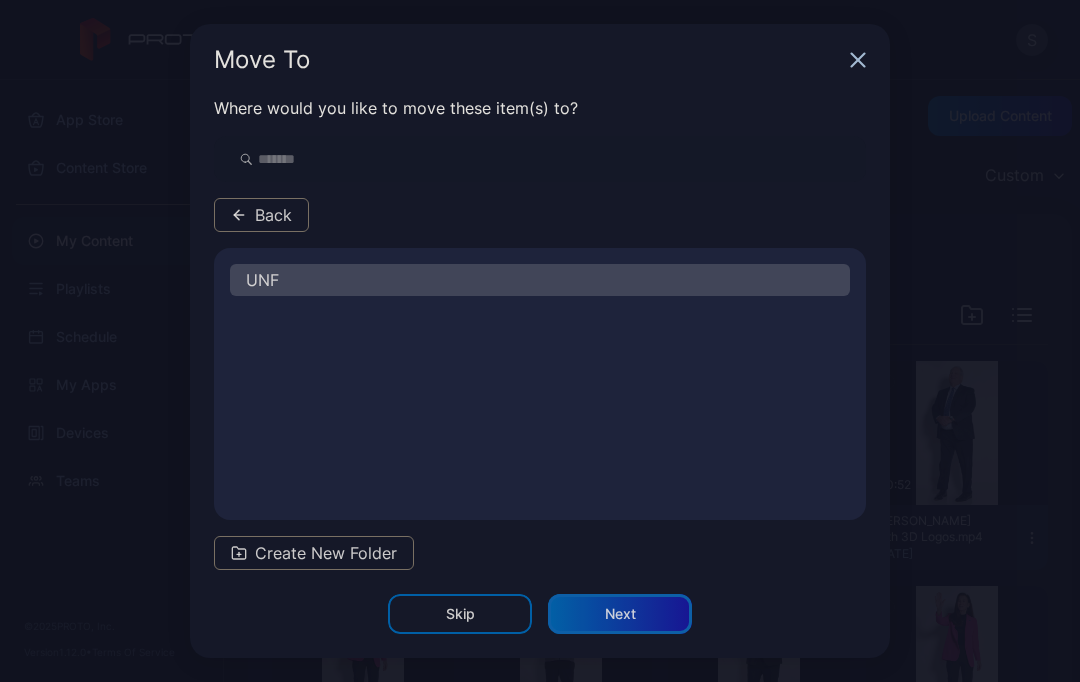 click on "Next" at bounding box center (620, 614) 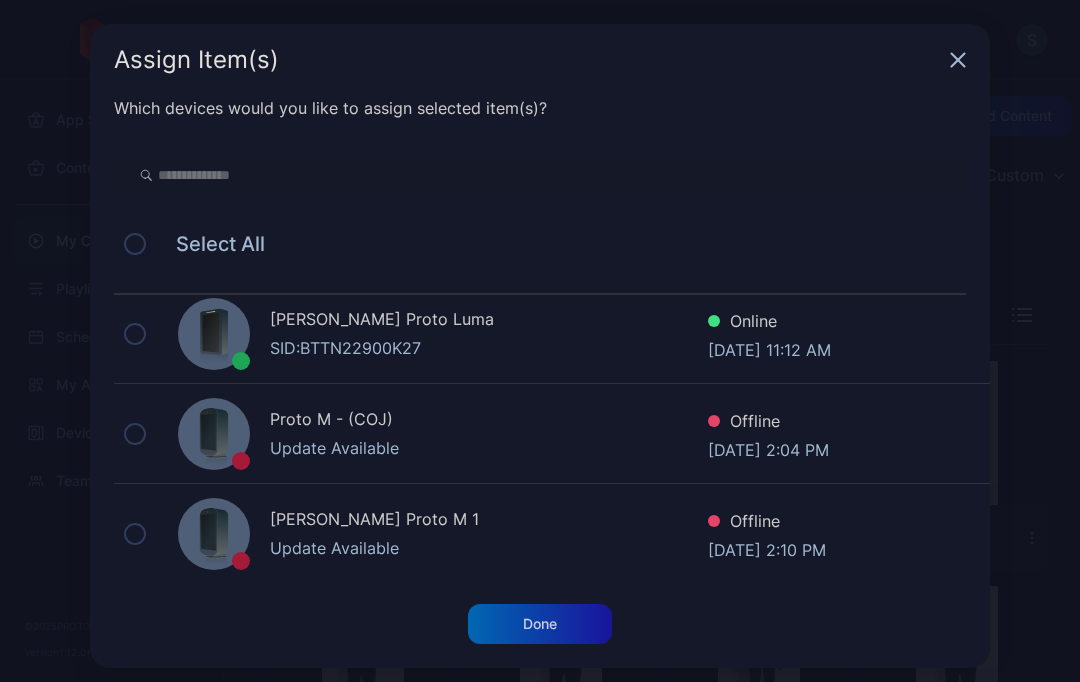 scroll, scrollTop: 615, scrollLeft: 0, axis: vertical 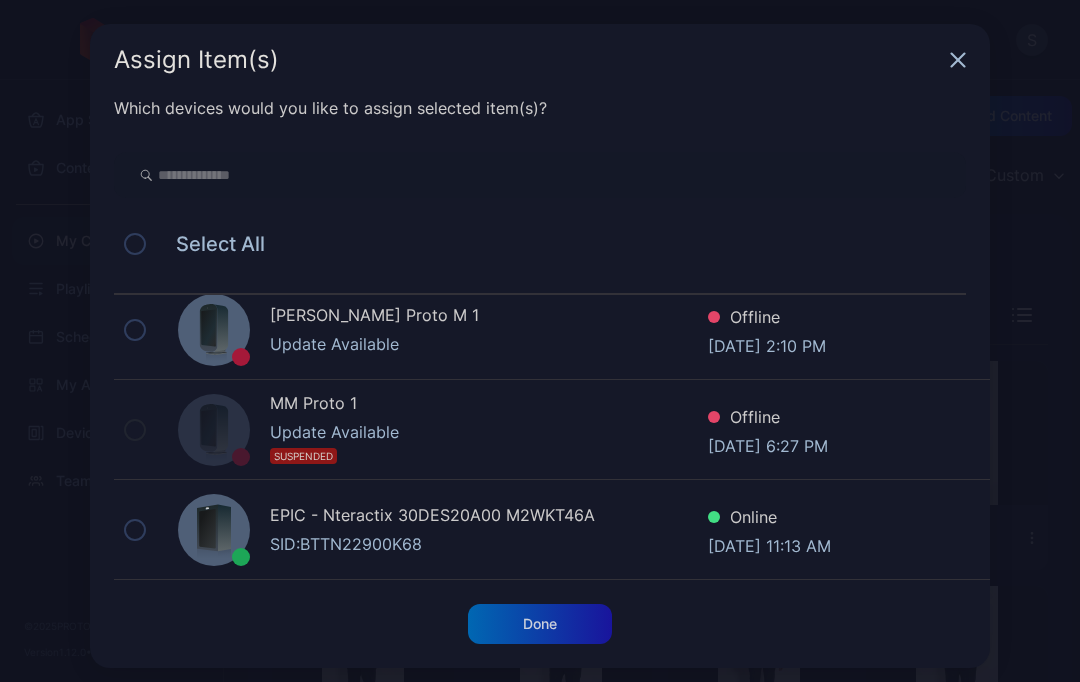 click on "SID:  BTTN22900K68" at bounding box center (489, 544) 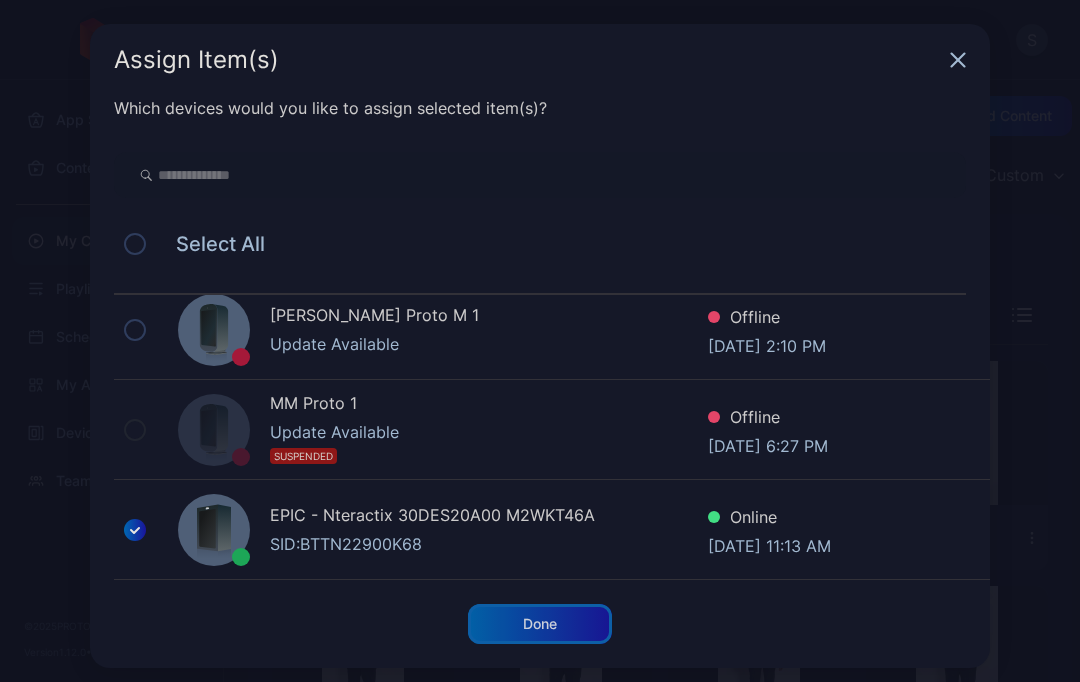 click on "Done" at bounding box center (540, 624) 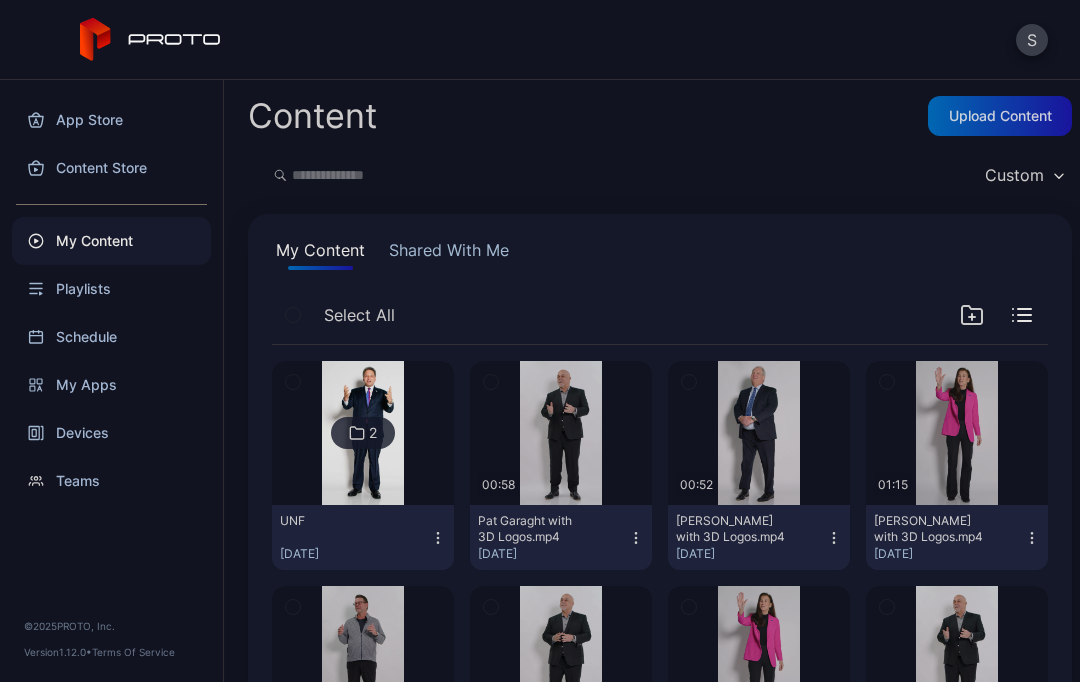 click at bounding box center (362, 433) 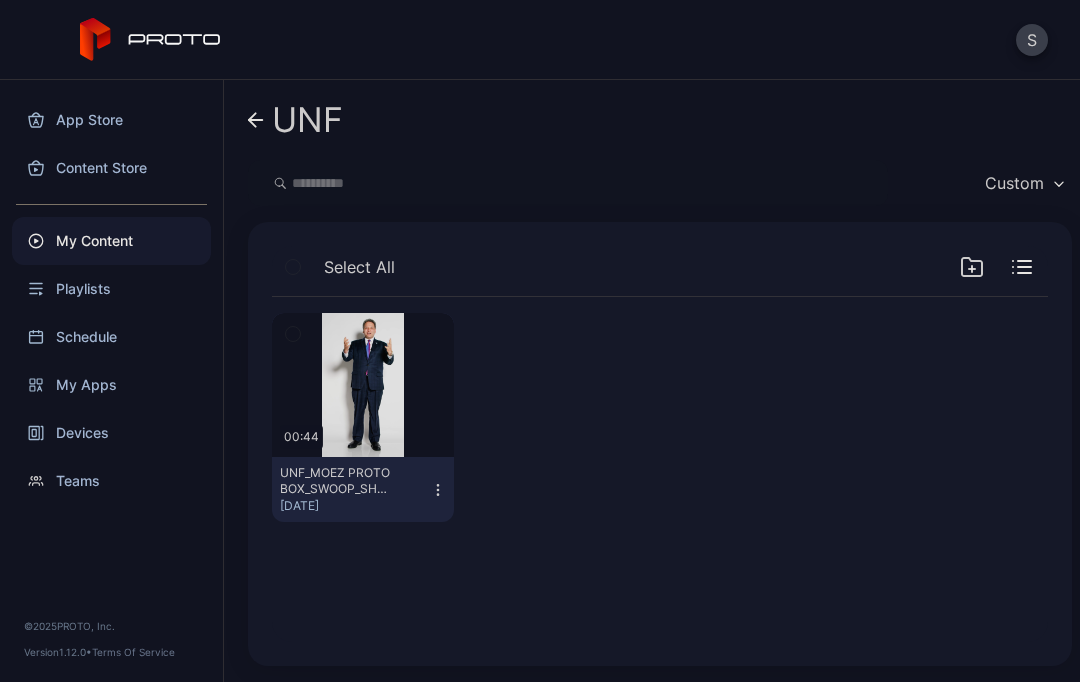 click on "UNF" at bounding box center [295, 120] 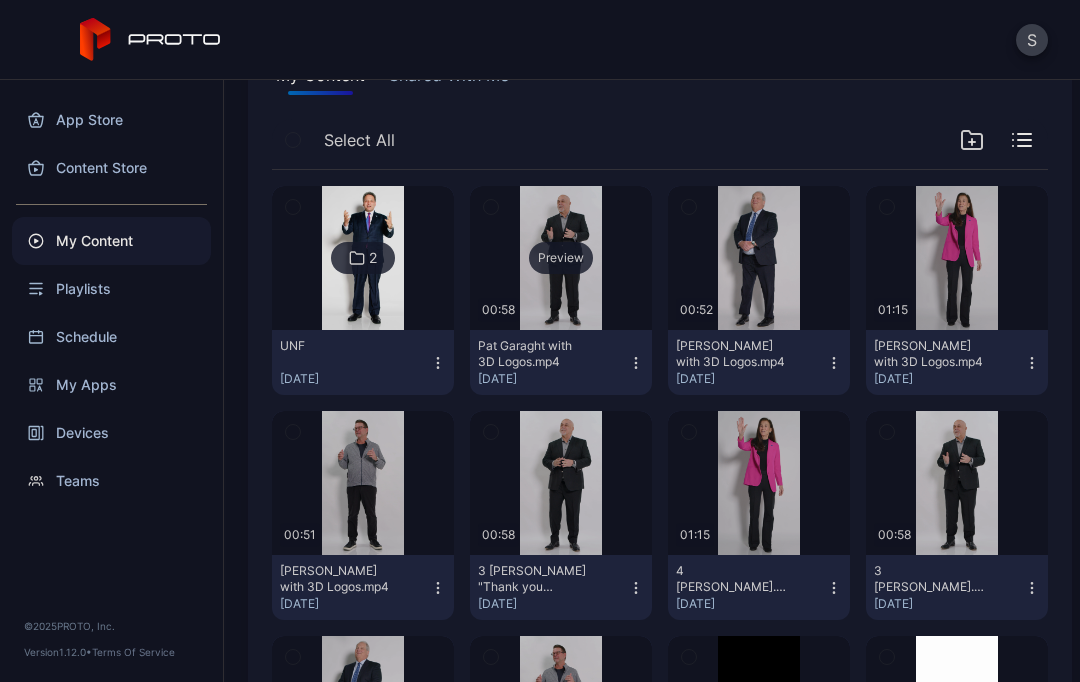 scroll, scrollTop: 187, scrollLeft: 0, axis: vertical 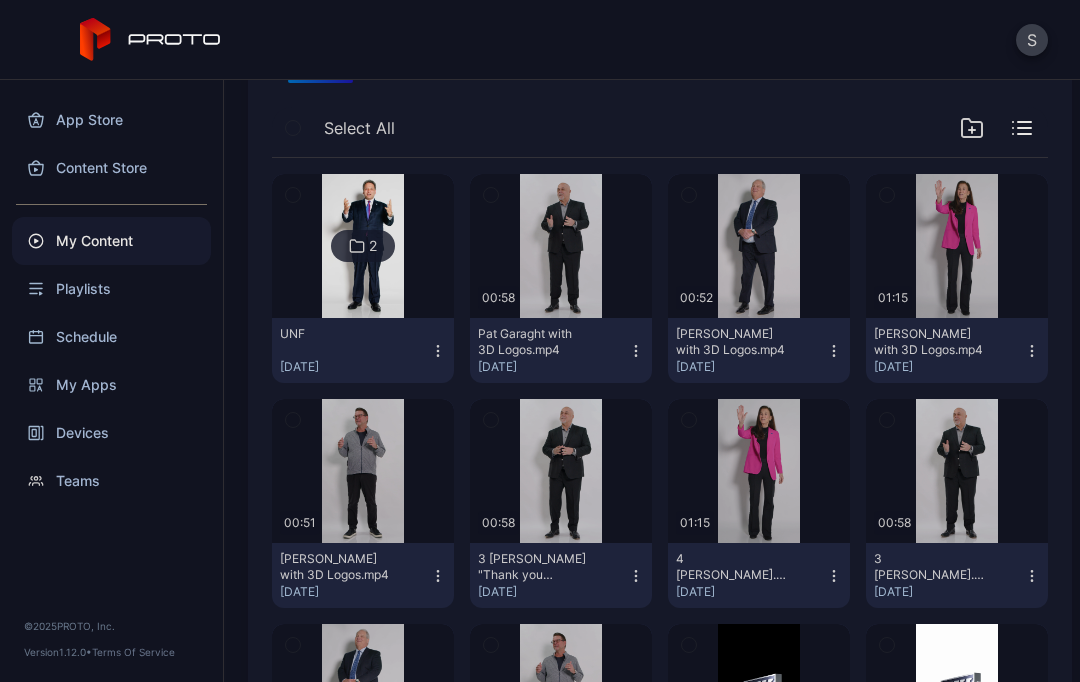 click at bounding box center [362, 246] 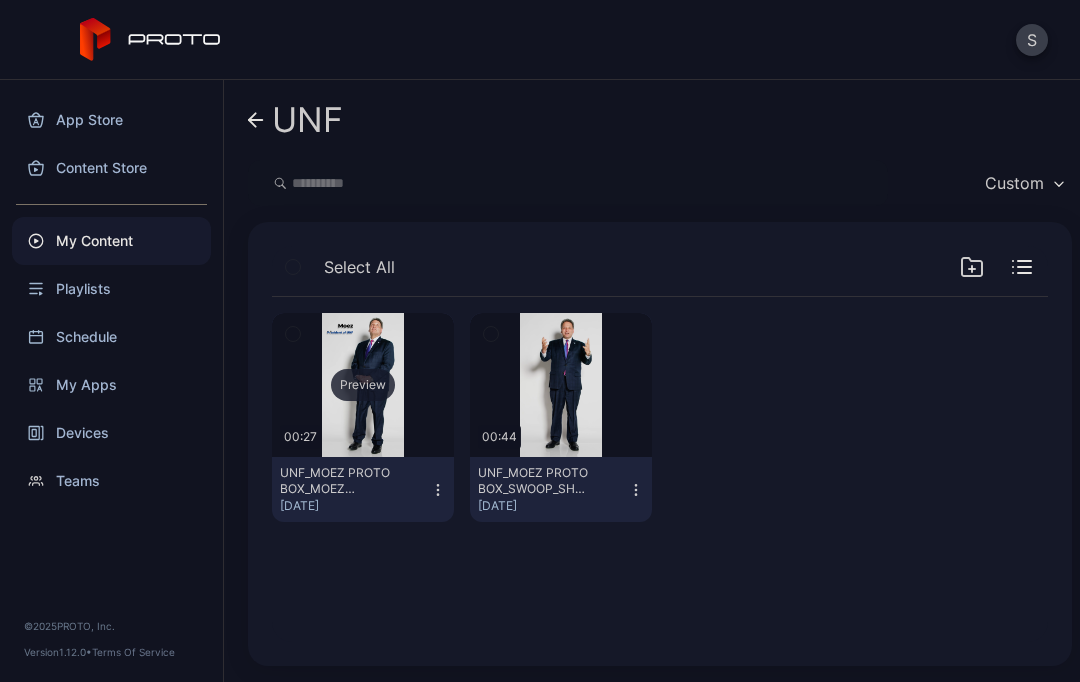 click on "Preview" at bounding box center [363, 385] 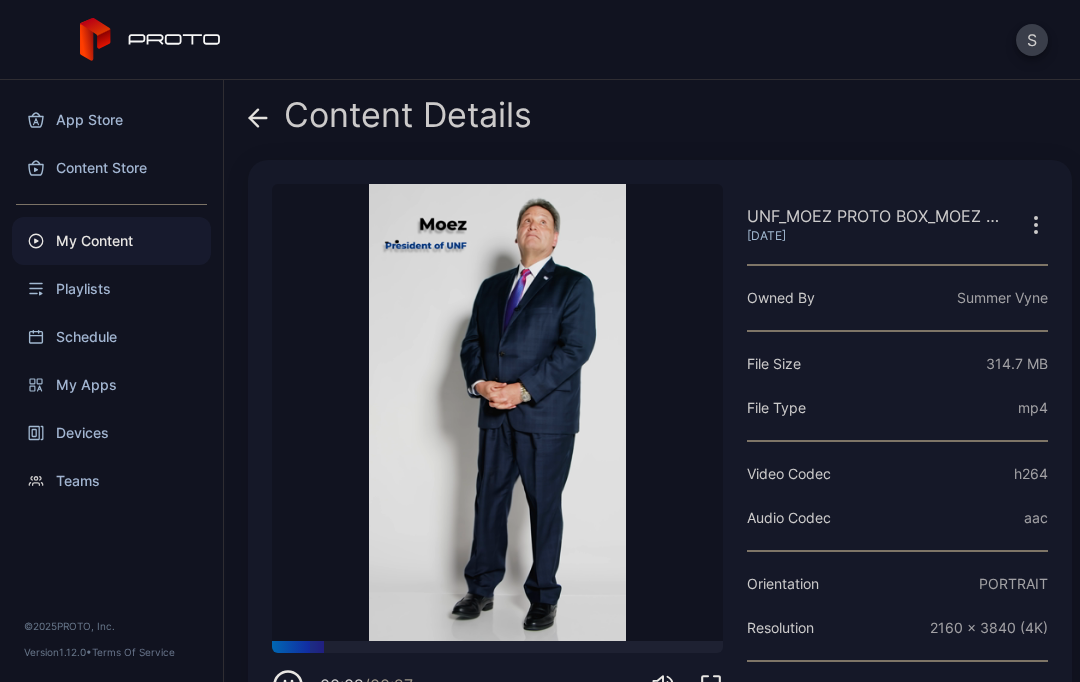 click on "Sorry, your browser doesn‘t support embedded videos" at bounding box center (497, 412) 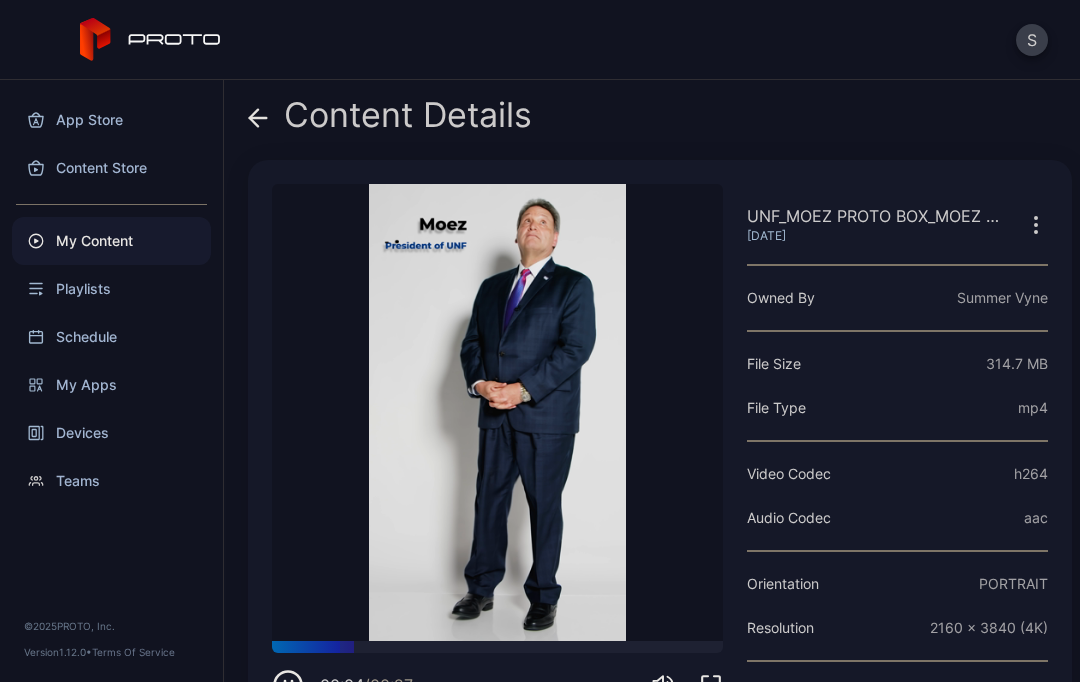 click 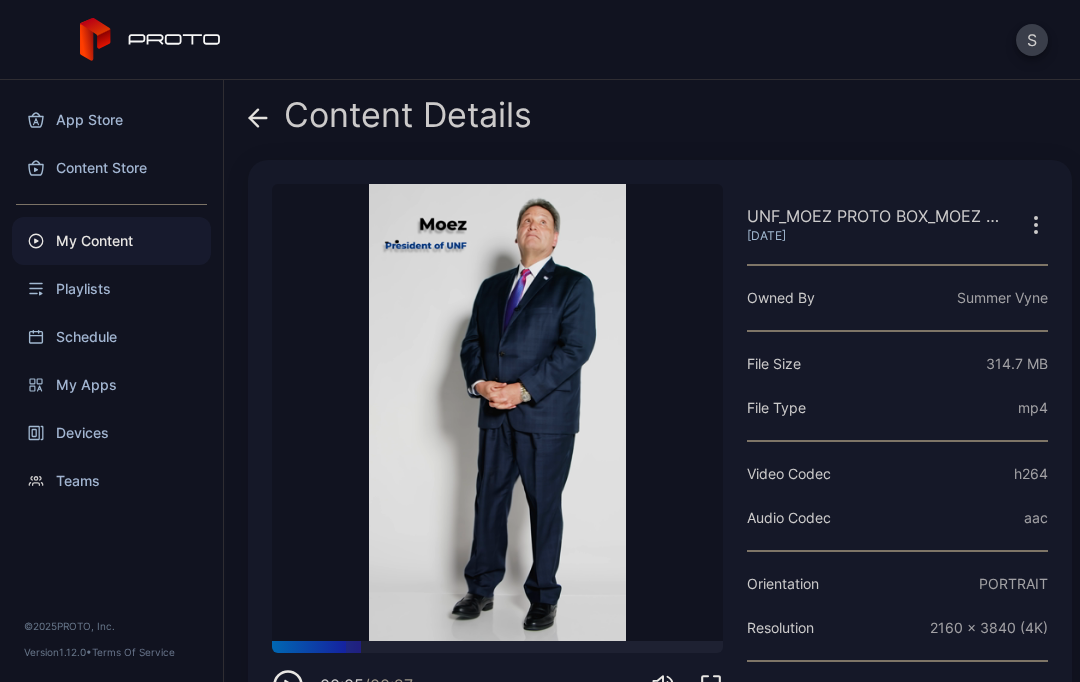click 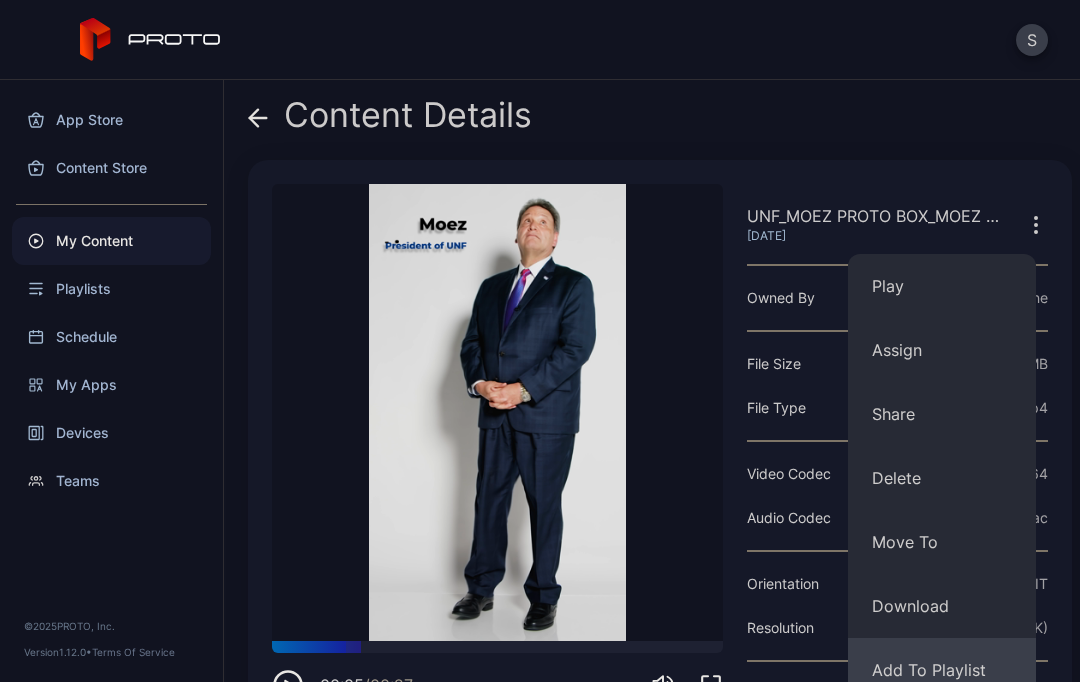 click on "Add To Playlist" at bounding box center (942, 670) 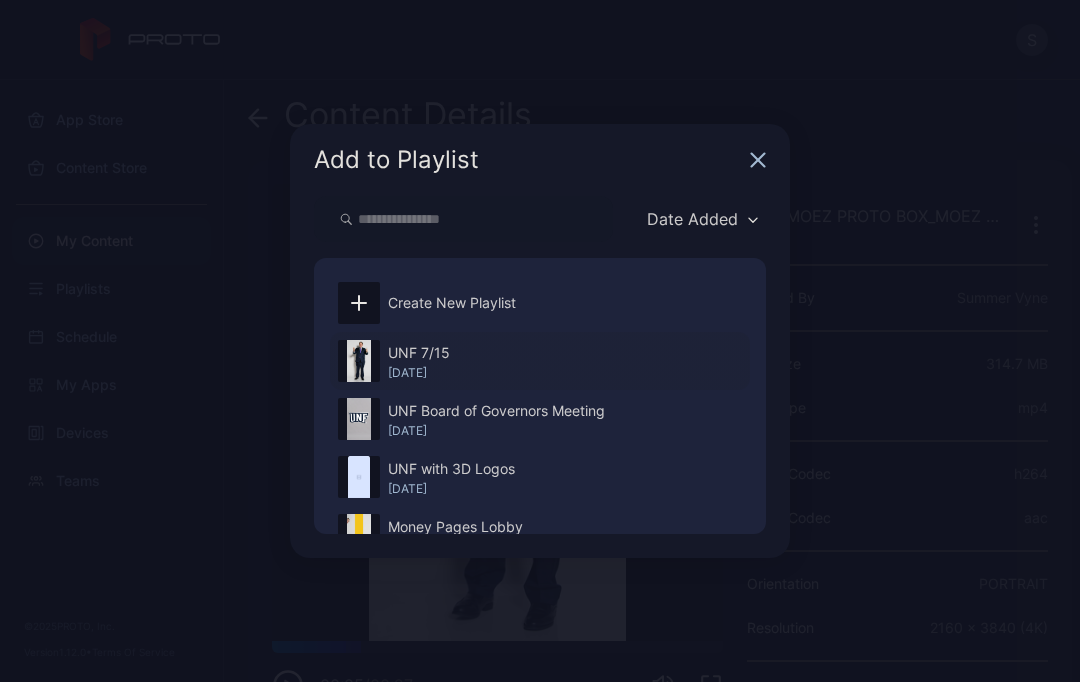 click on "[DATE]" at bounding box center [419, 373] 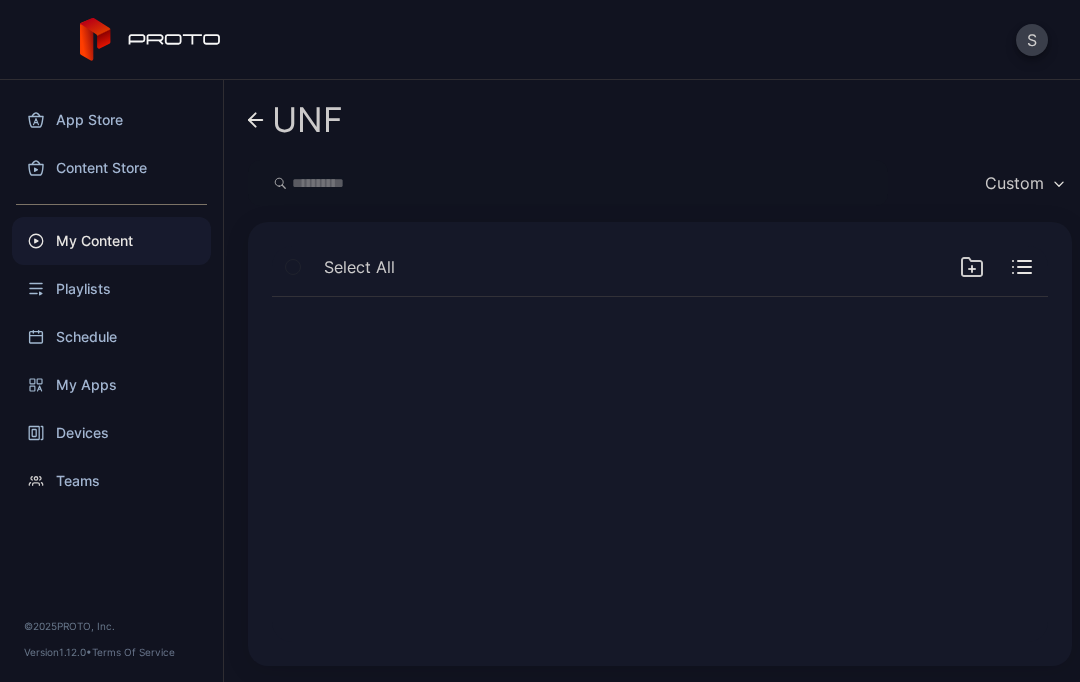 scroll, scrollTop: 0, scrollLeft: 0, axis: both 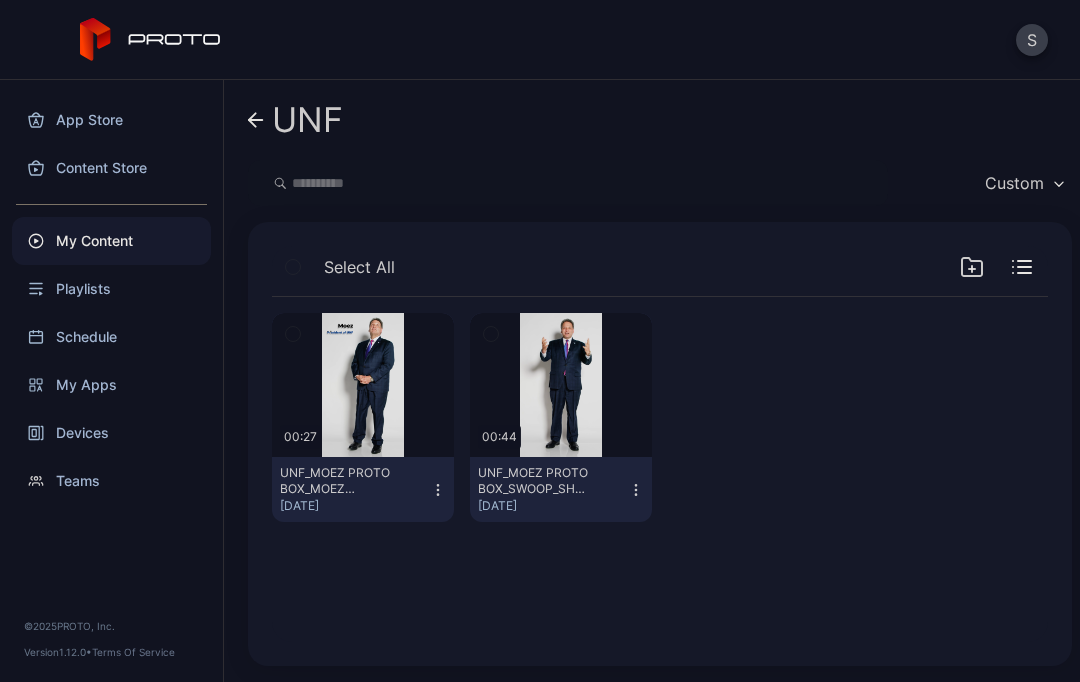 click on "My Content" at bounding box center [111, 241] 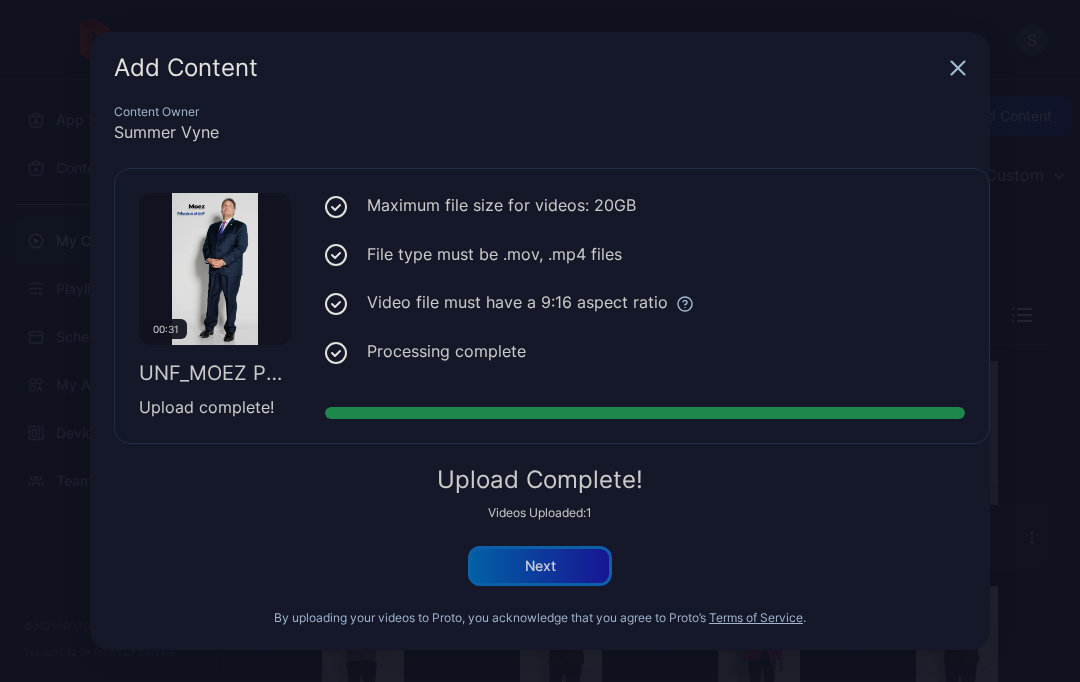 click on "Next" at bounding box center (540, 566) 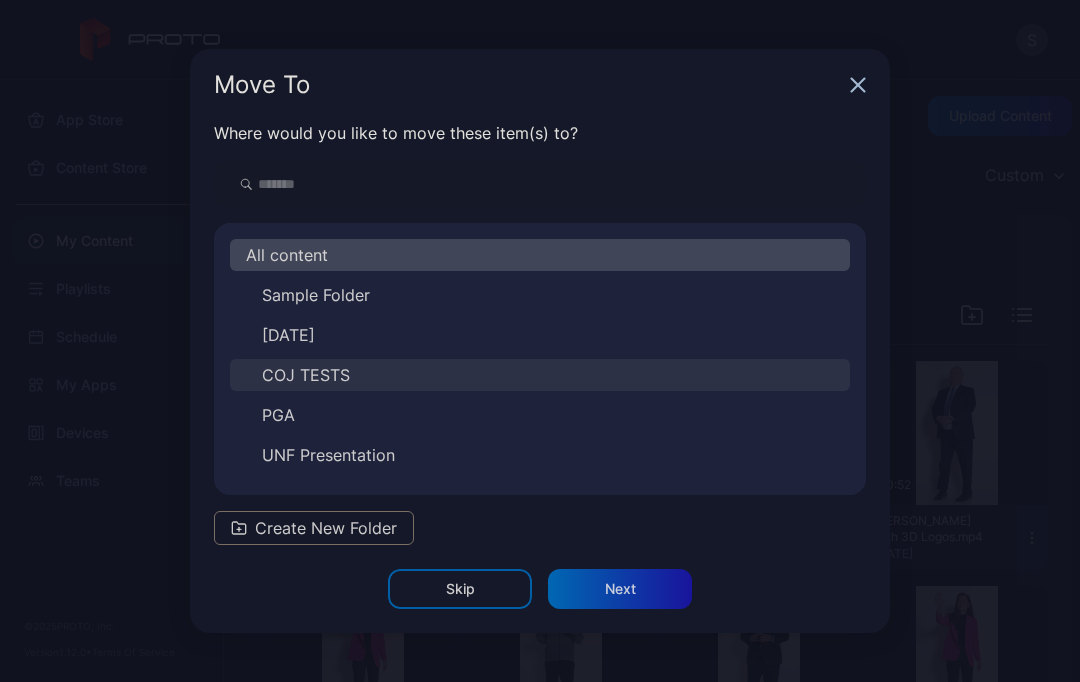 scroll, scrollTop: 32, scrollLeft: 0, axis: vertical 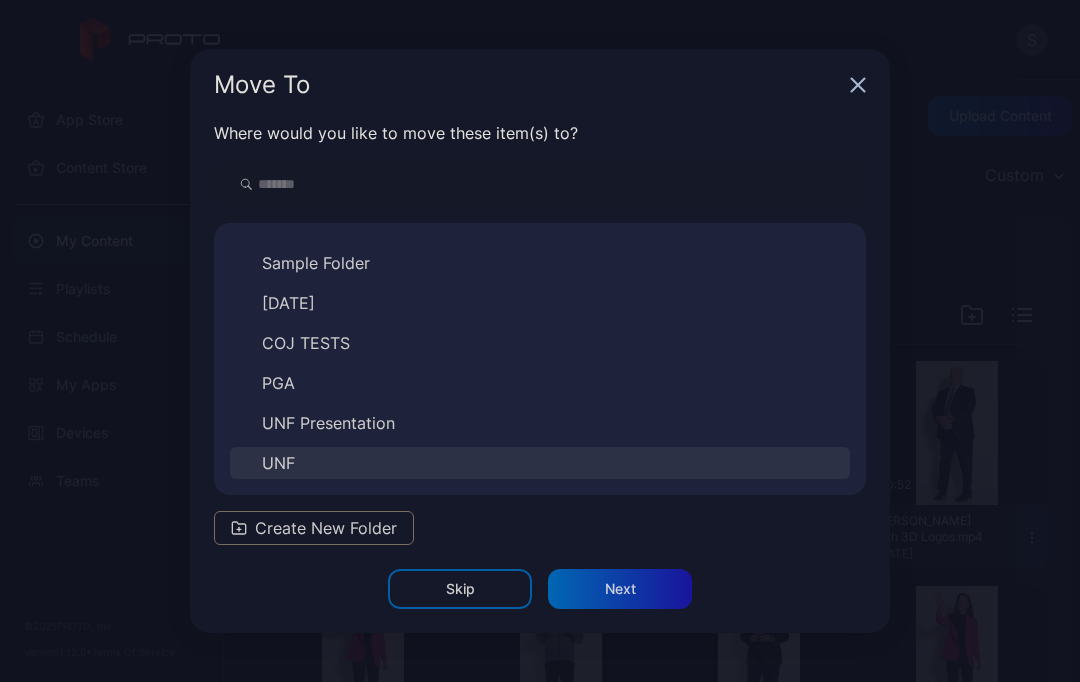 click on "UNF" at bounding box center [540, 463] 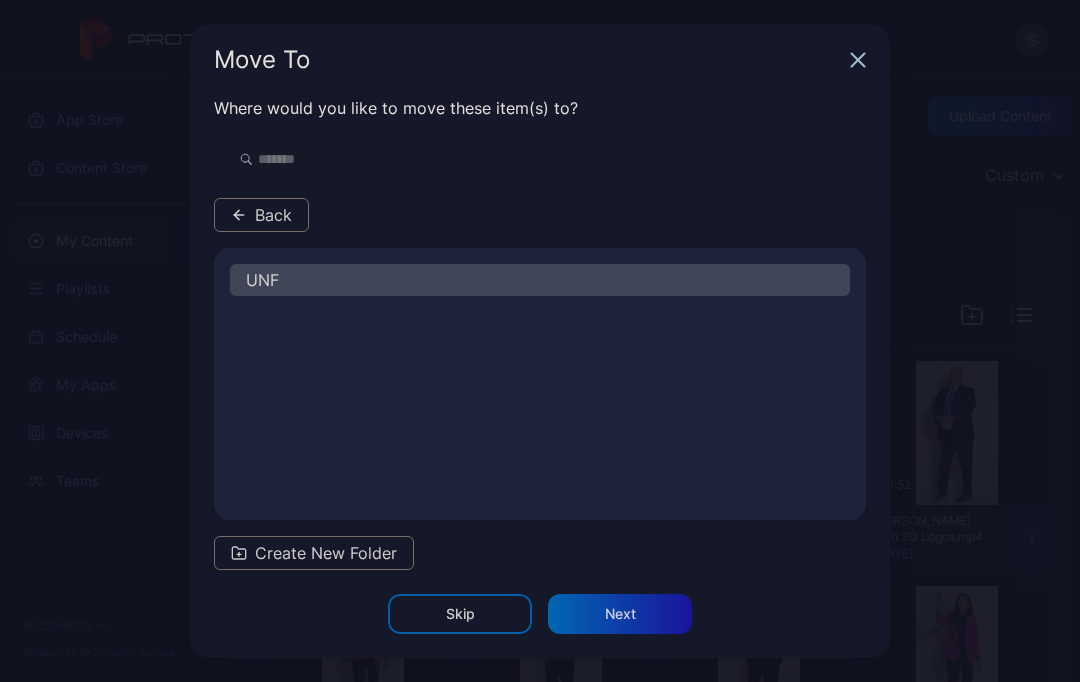 scroll, scrollTop: 0, scrollLeft: 0, axis: both 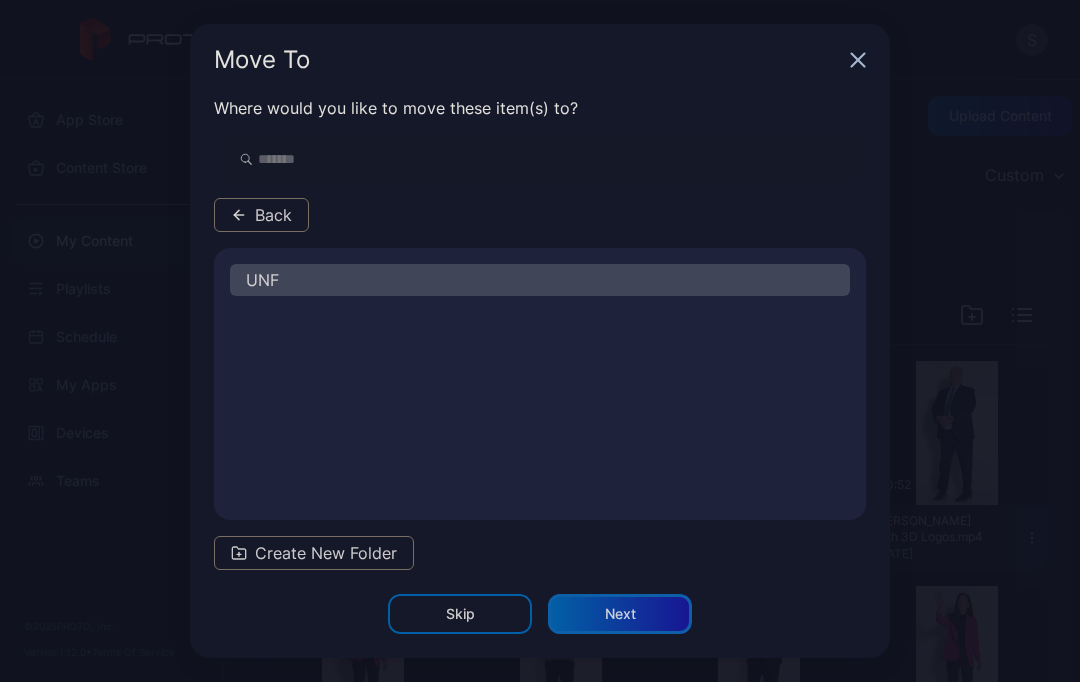 click on "Next" at bounding box center (620, 614) 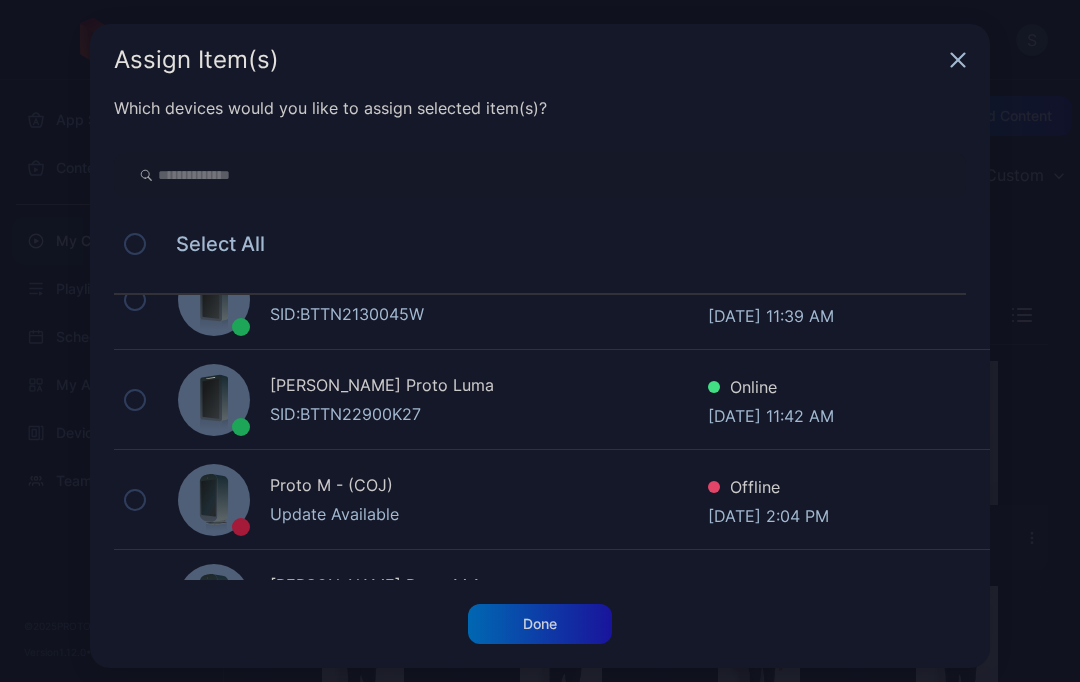 scroll, scrollTop: 615, scrollLeft: 0, axis: vertical 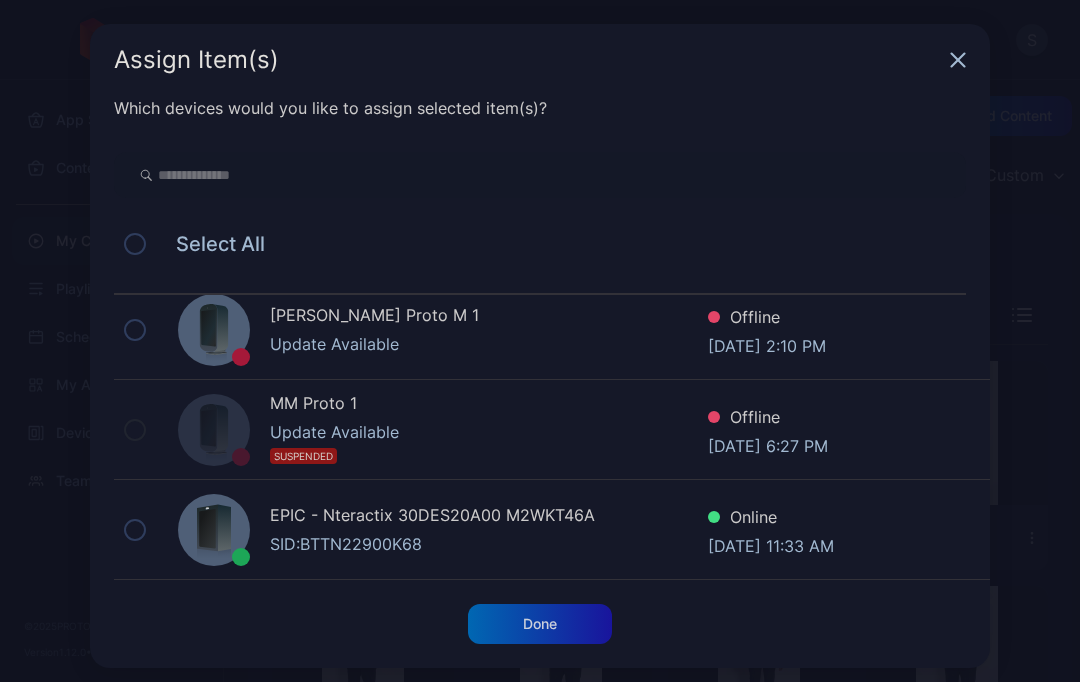 click on "EPIC - Nteractix 30DES20A00 M2WKT46A" at bounding box center [489, 517] 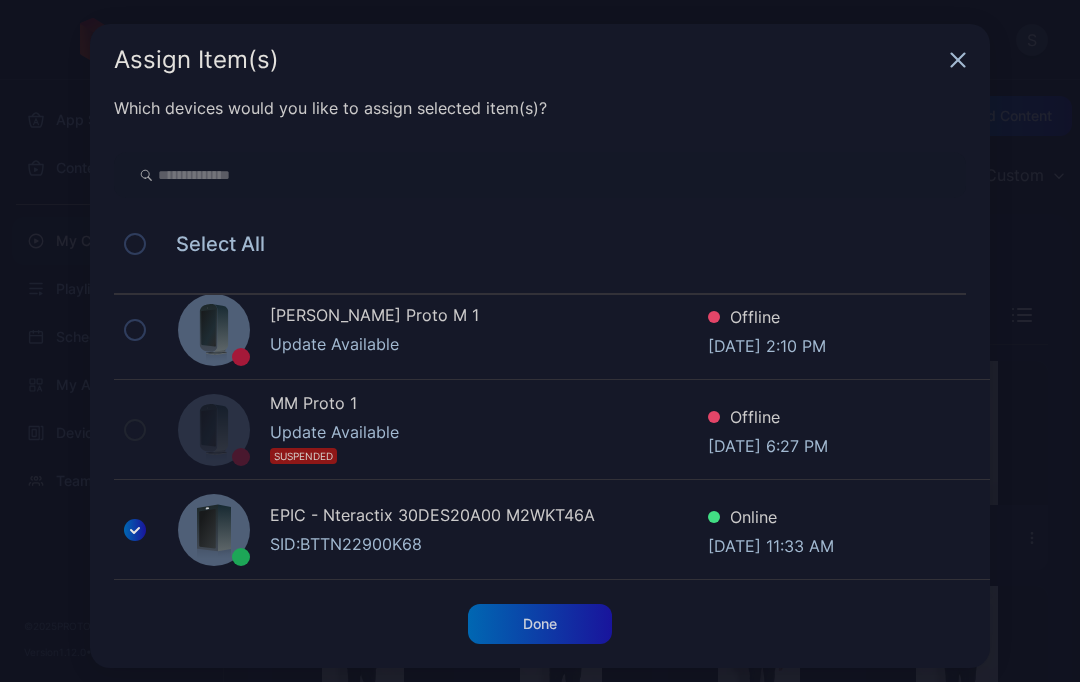 scroll, scrollTop: 1, scrollLeft: 0, axis: vertical 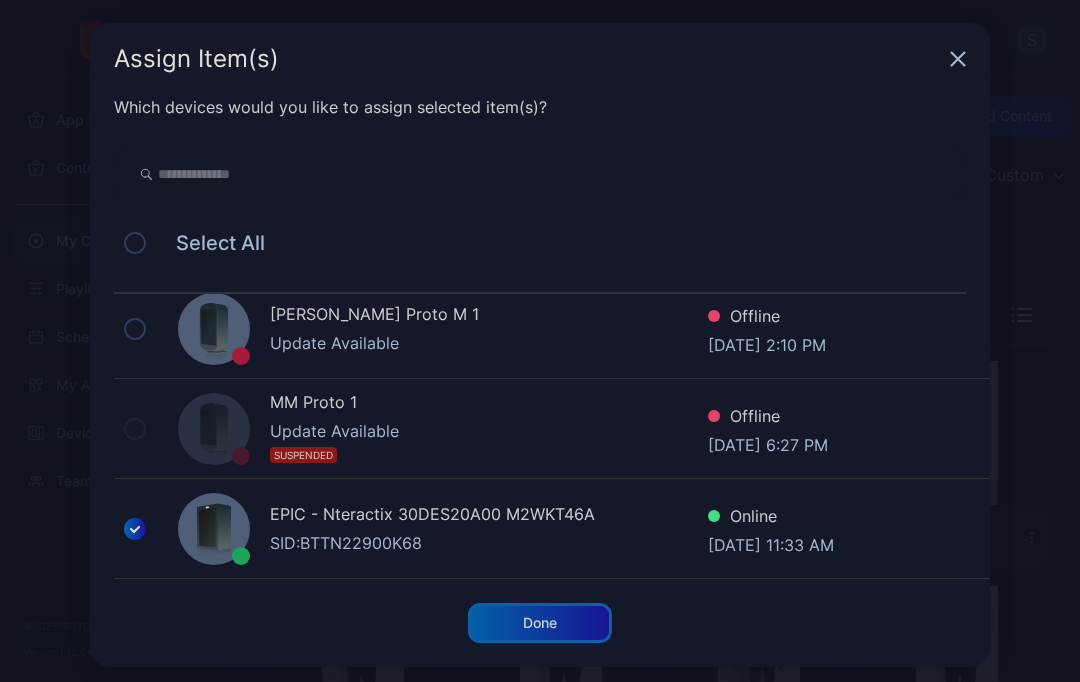 click on "Done" at bounding box center [540, 623] 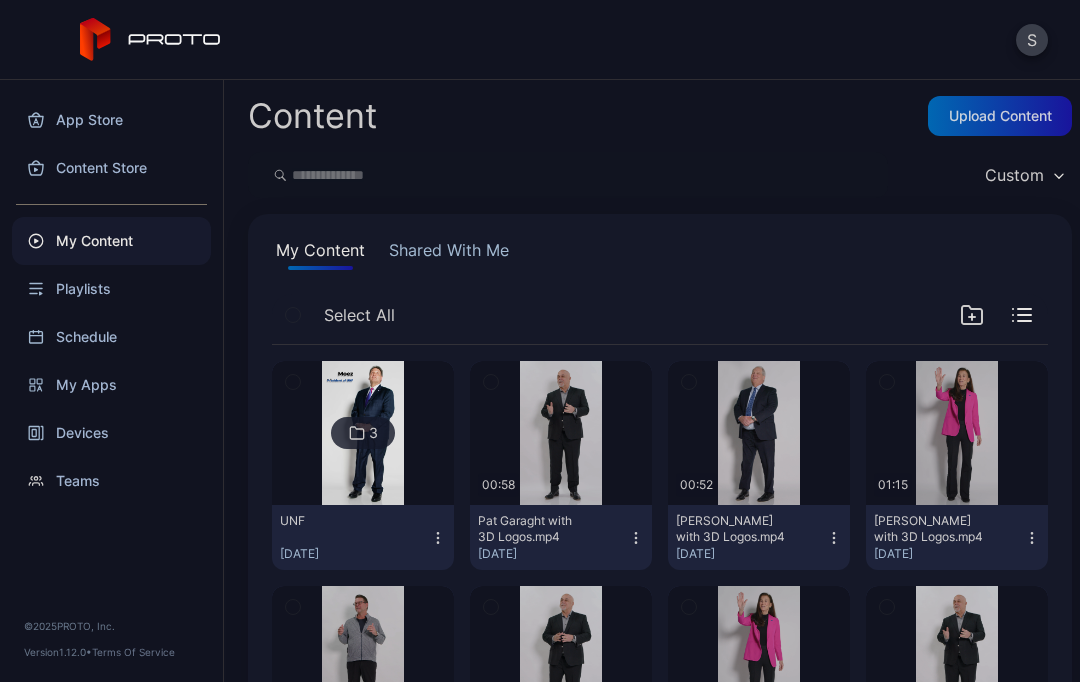 click at bounding box center [362, 433] 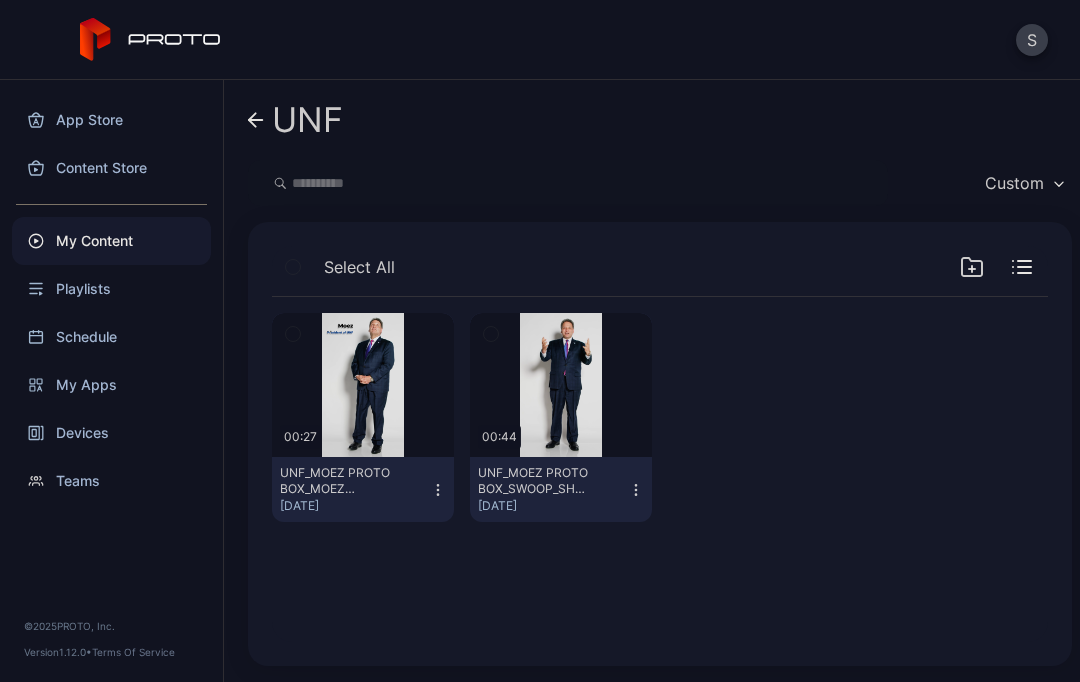 click 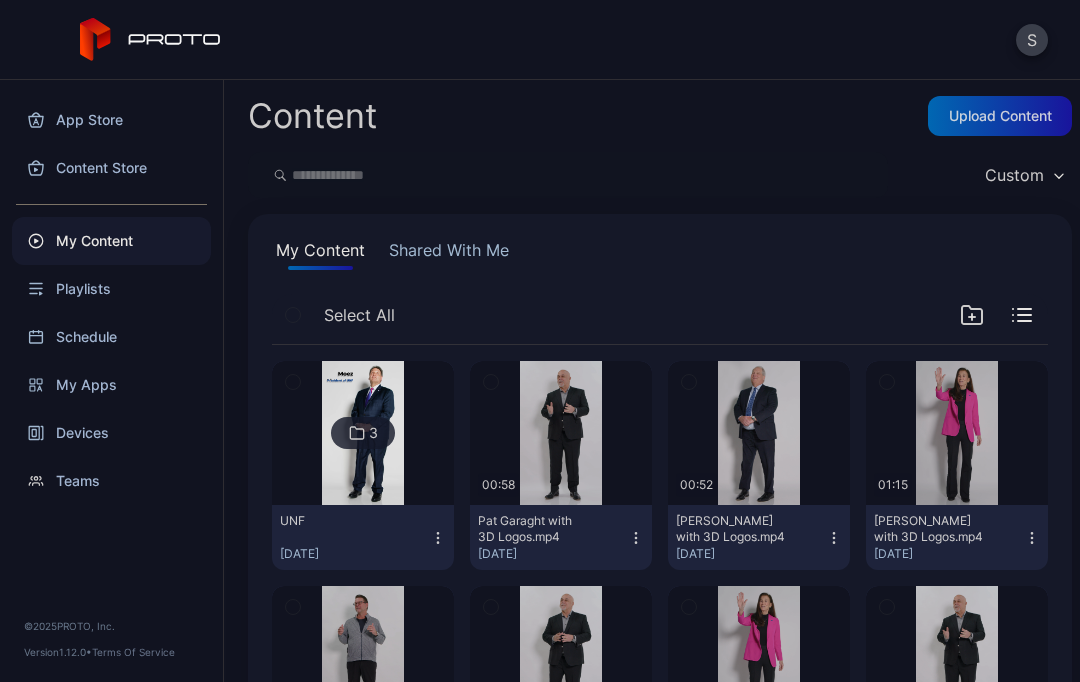 click at bounding box center [362, 433] 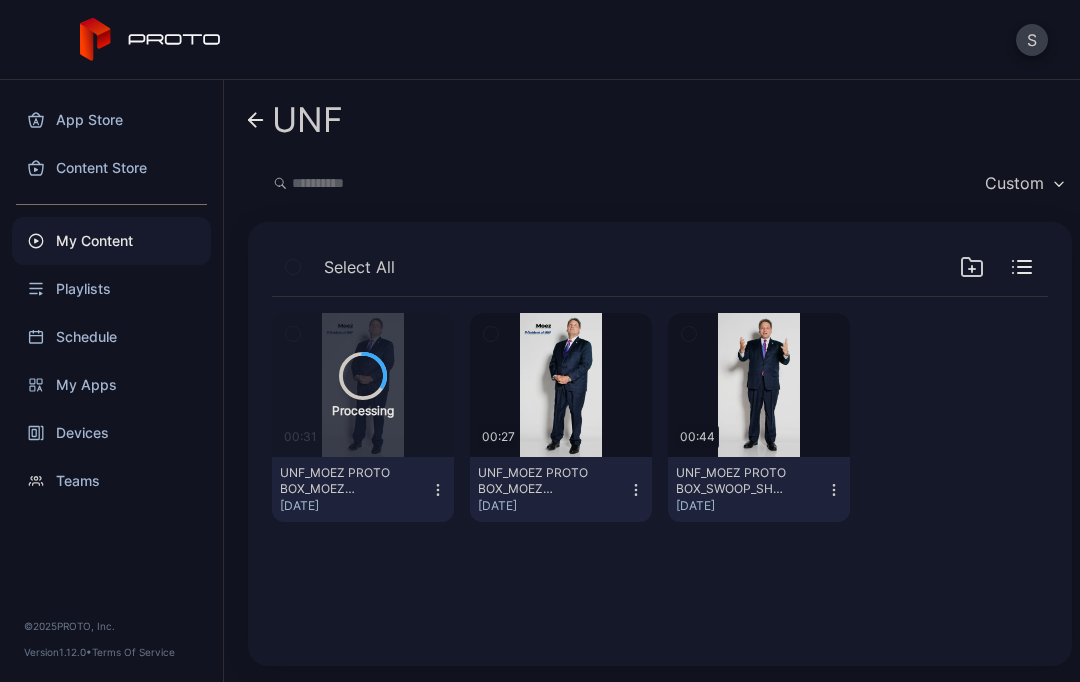 click 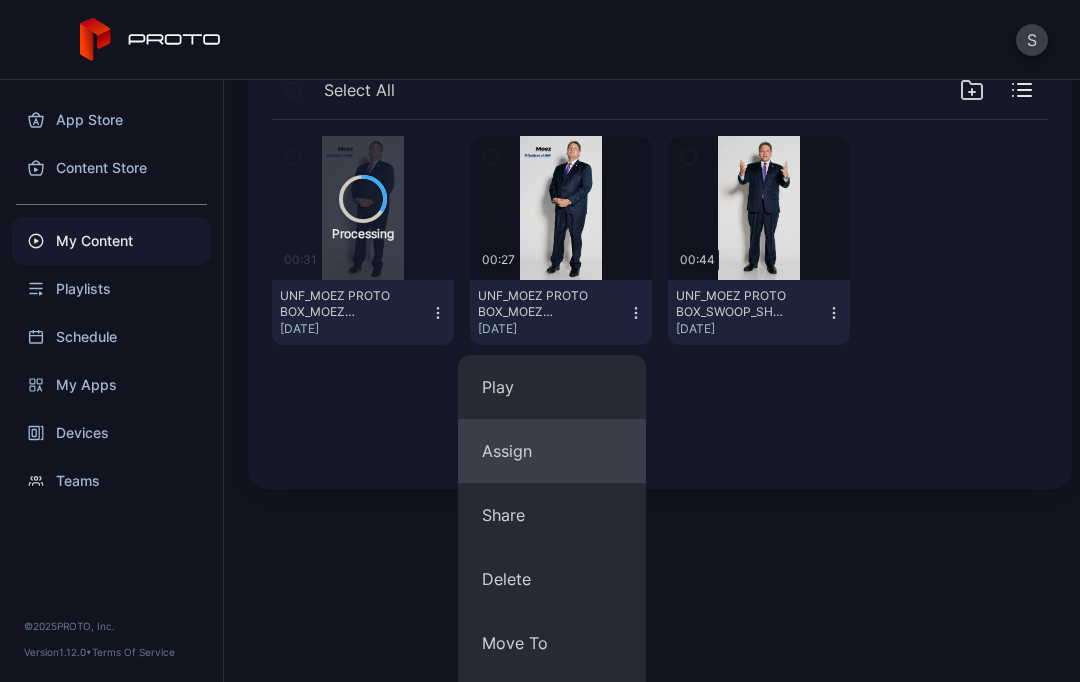scroll, scrollTop: 178, scrollLeft: 0, axis: vertical 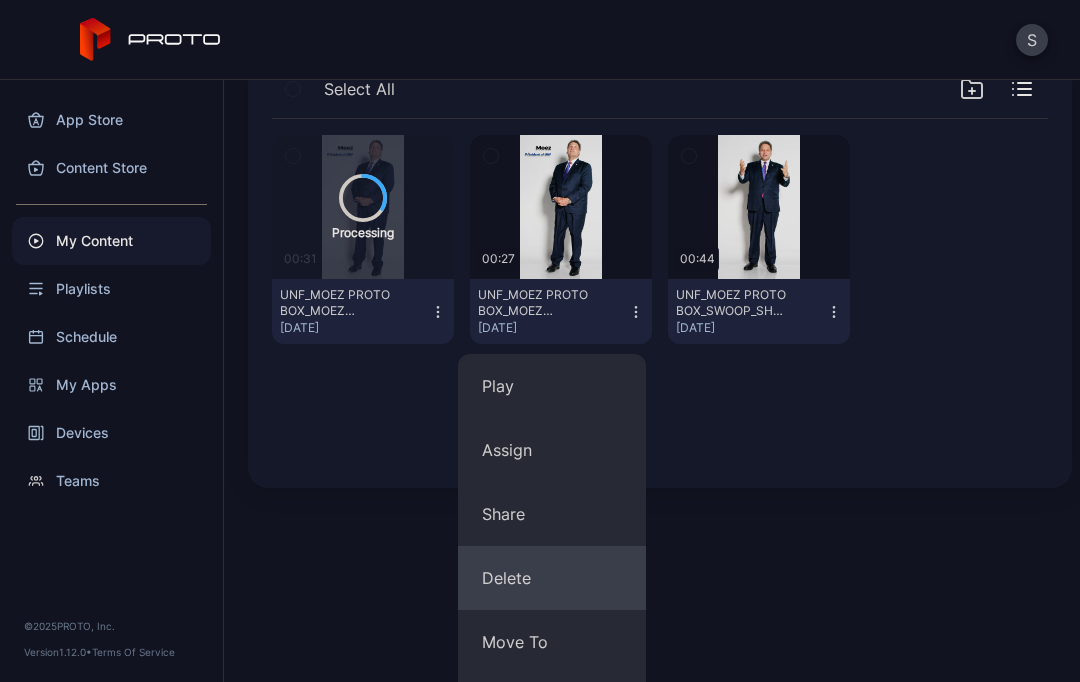 click on "Delete" at bounding box center [552, 578] 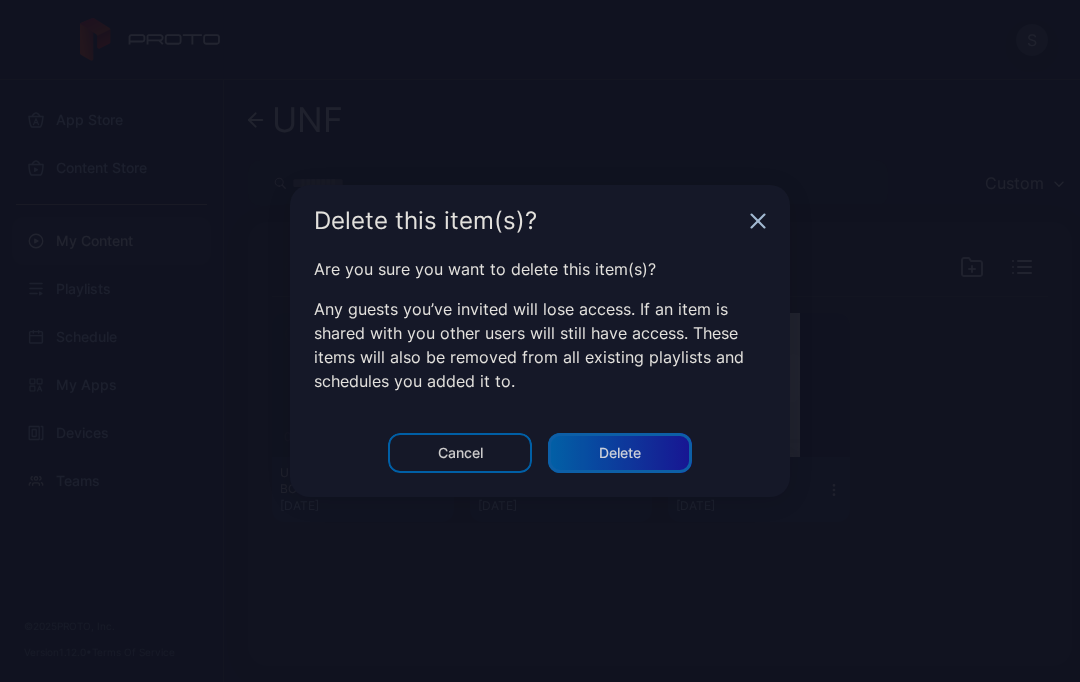 click on "Delete" at bounding box center (620, 453) 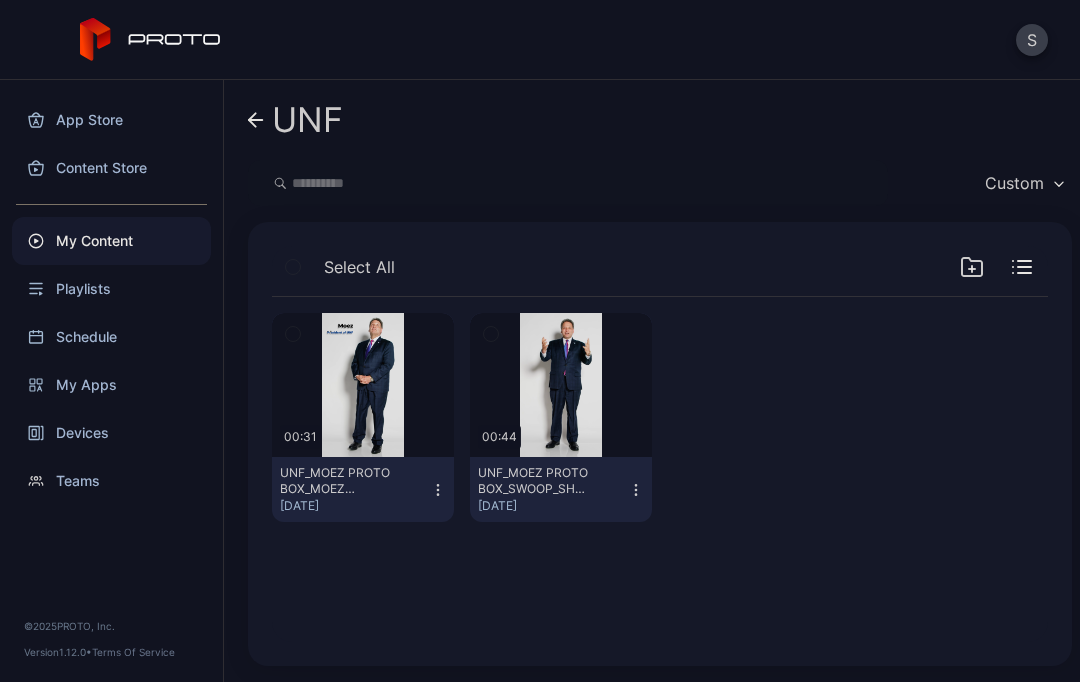 click 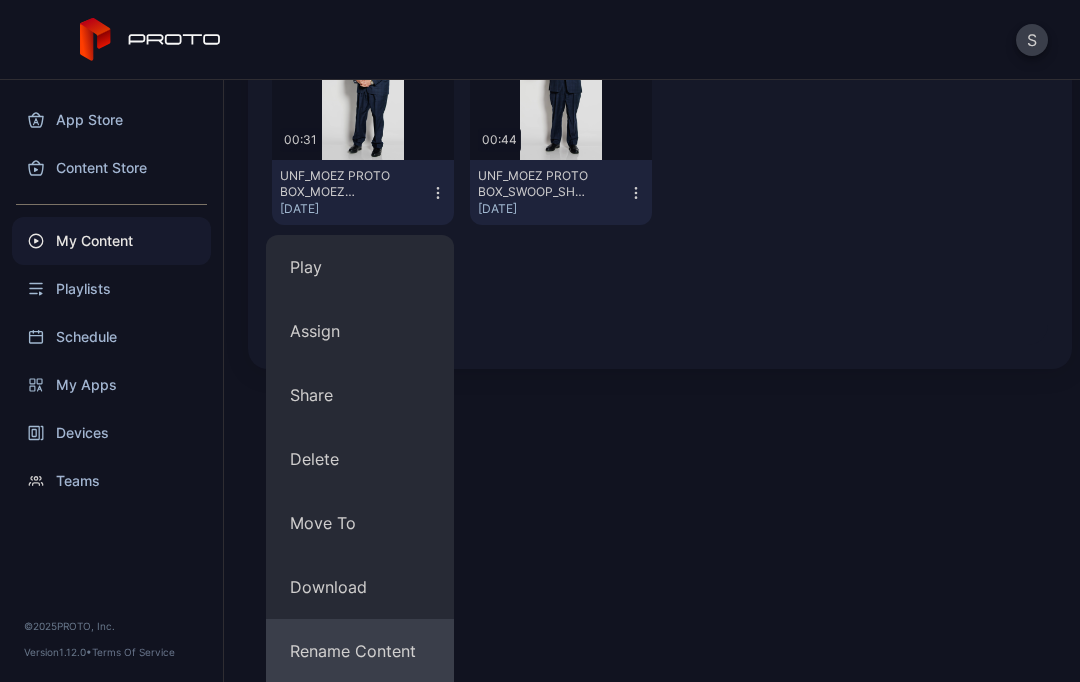 scroll, scrollTop: 426, scrollLeft: 0, axis: vertical 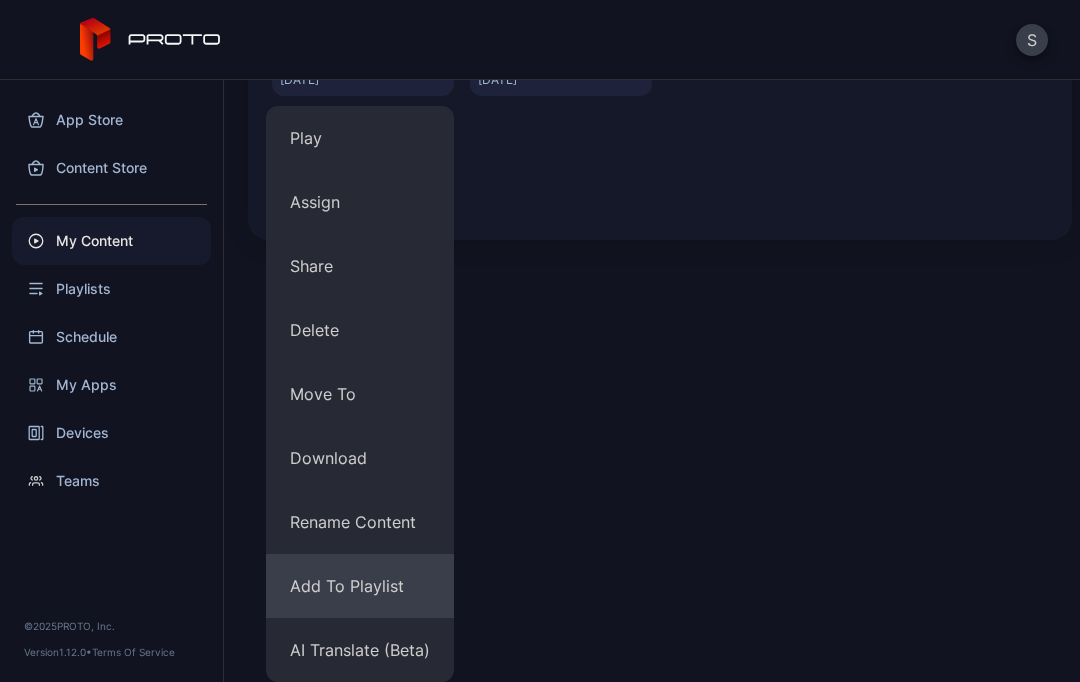 click on "Add To Playlist" at bounding box center (360, 586) 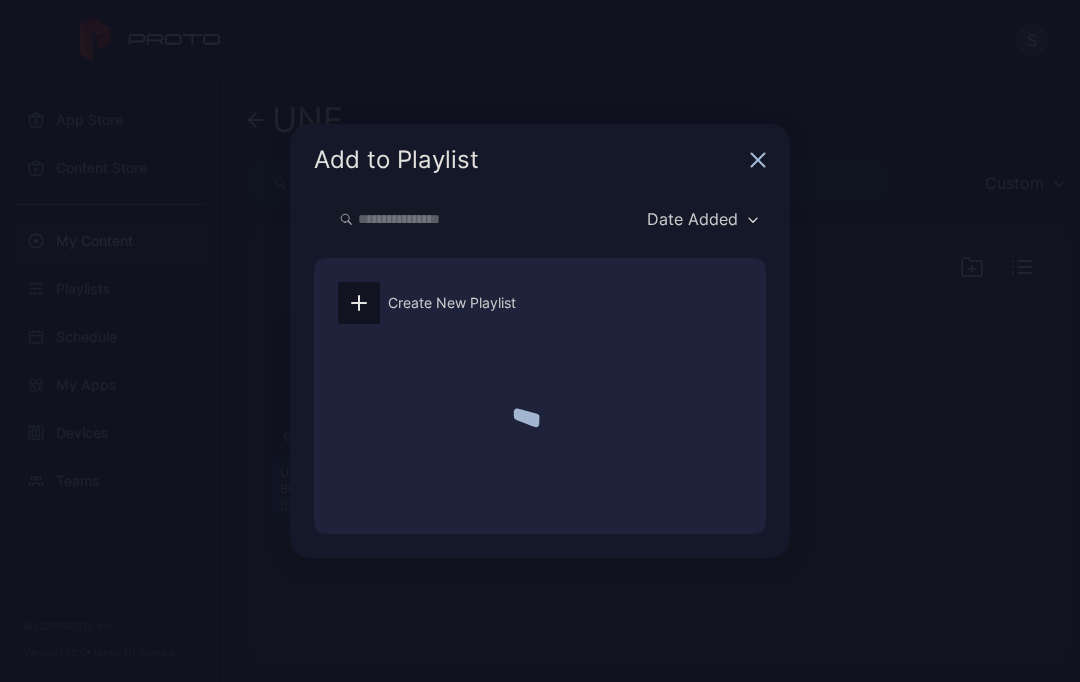 scroll, scrollTop: 0, scrollLeft: 0, axis: both 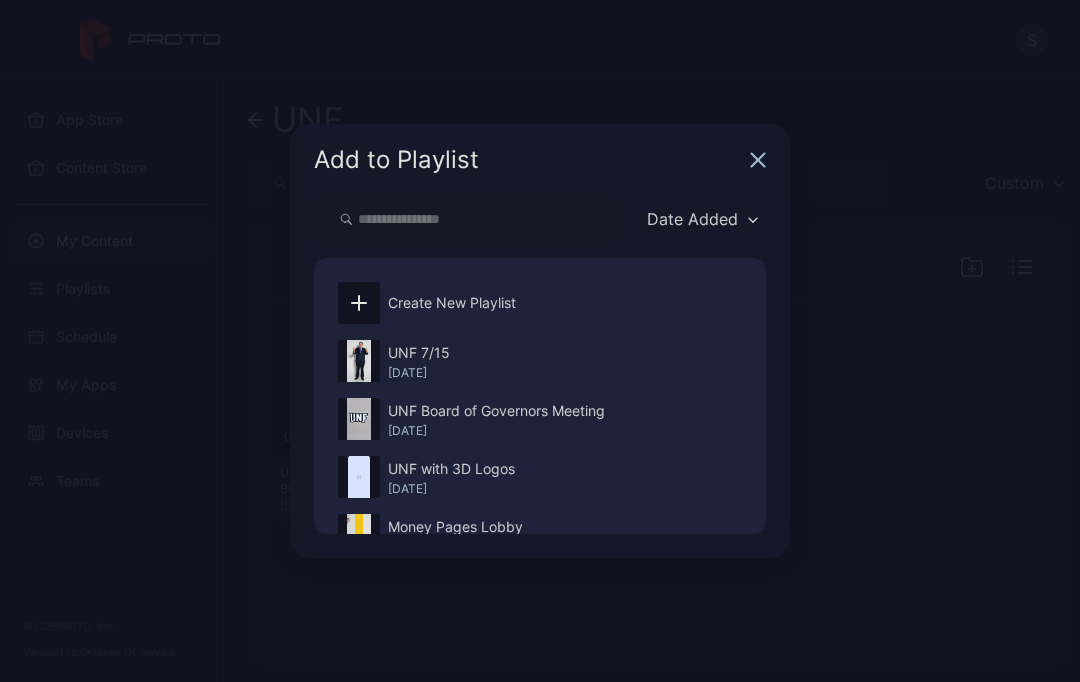 click on "UNF 7/15" at bounding box center [419, 353] 